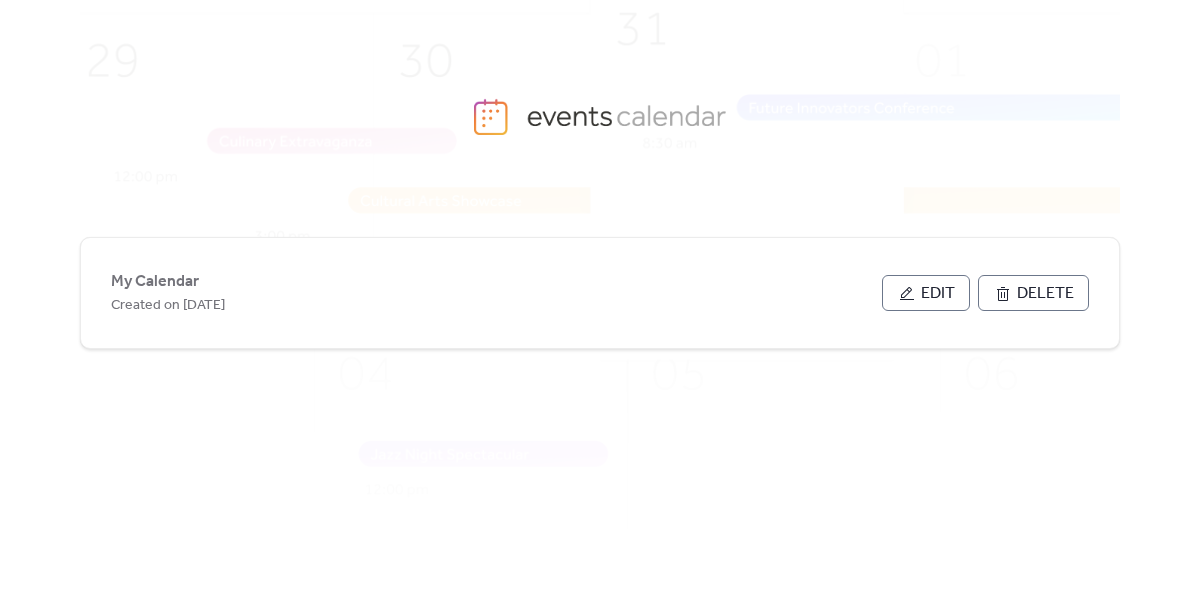 scroll, scrollTop: 0, scrollLeft: 0, axis: both 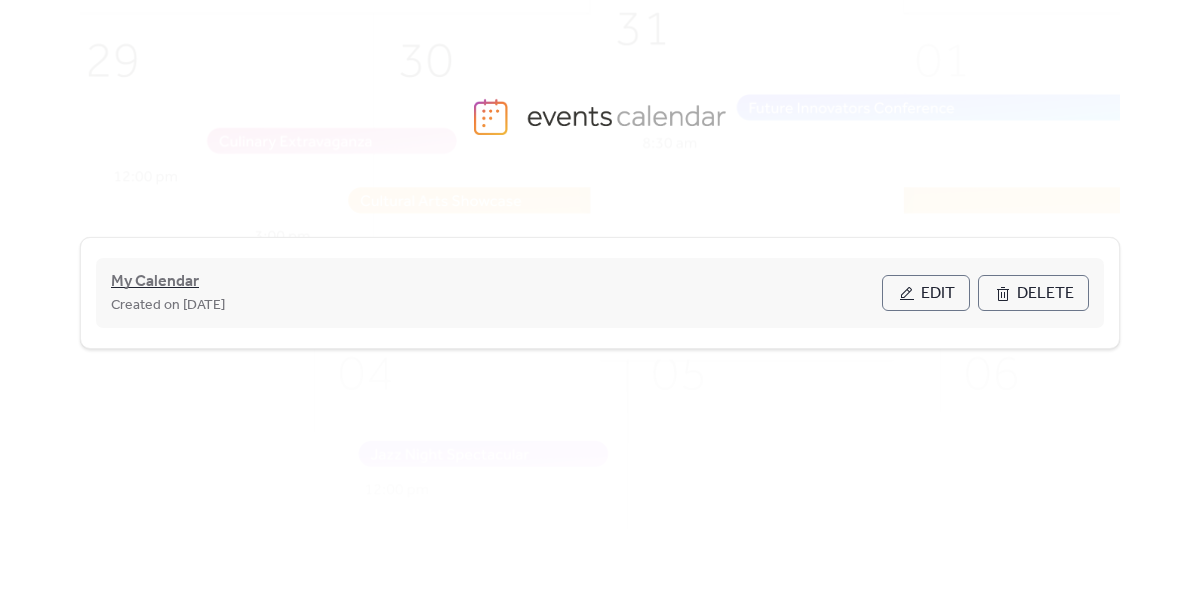 click on "My Calendar" at bounding box center (155, 282) 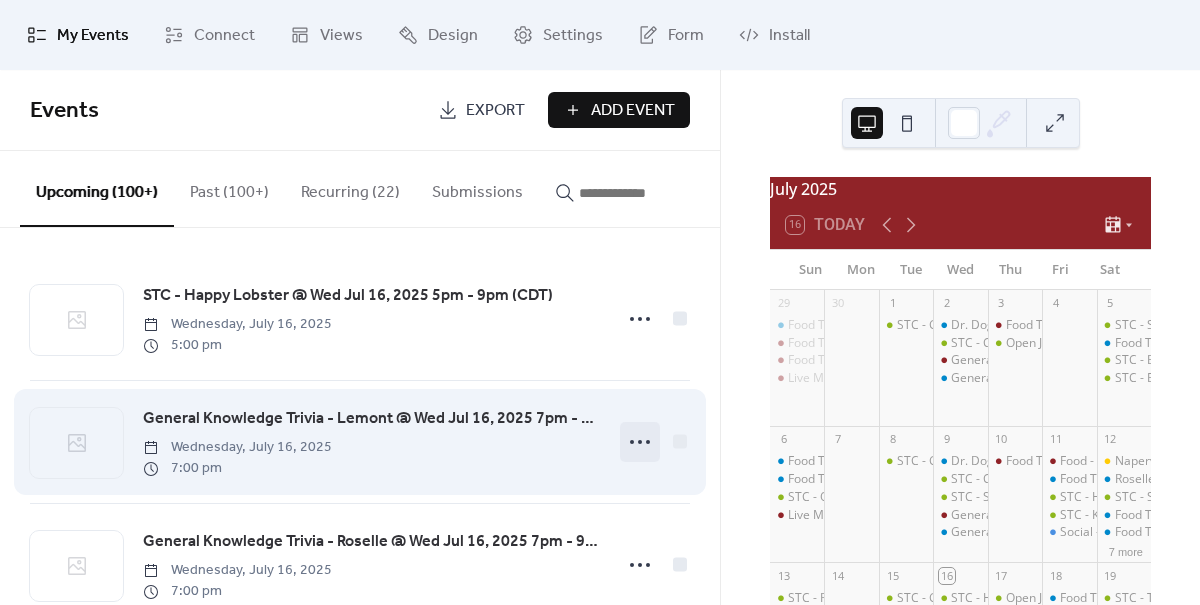 click 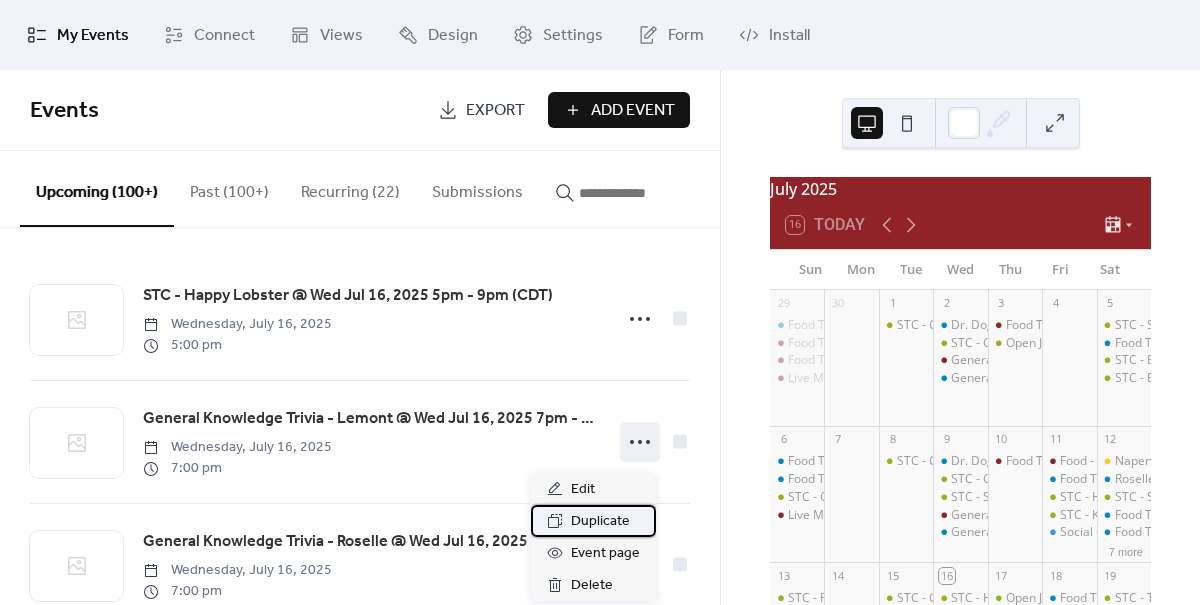 click on "Duplicate" at bounding box center [600, 522] 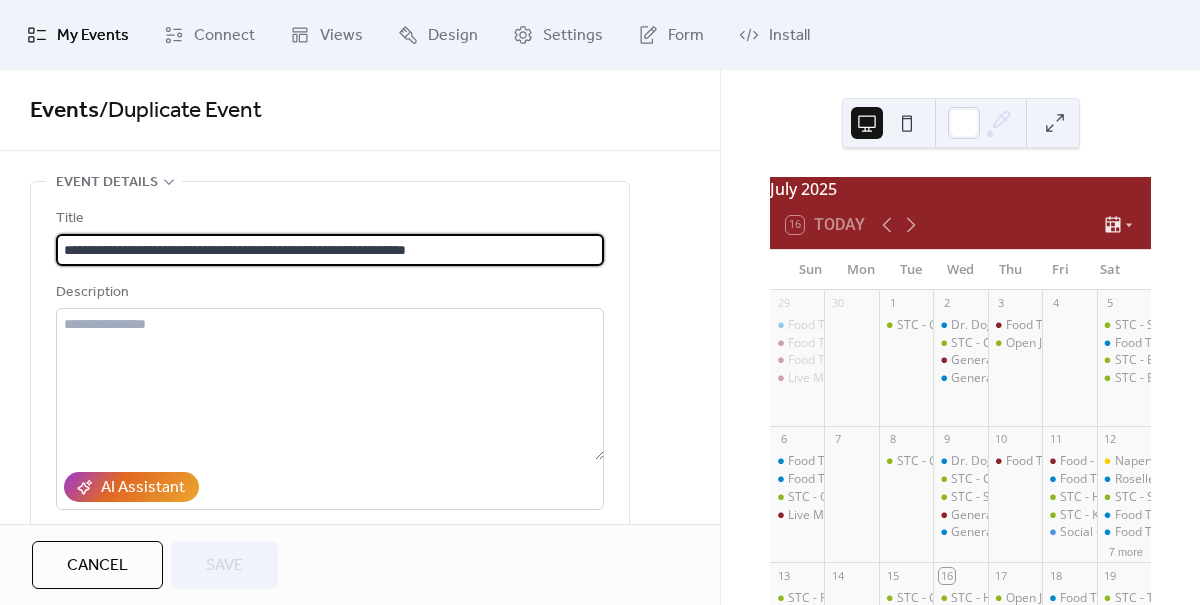 click on "**********" at bounding box center [330, 250] 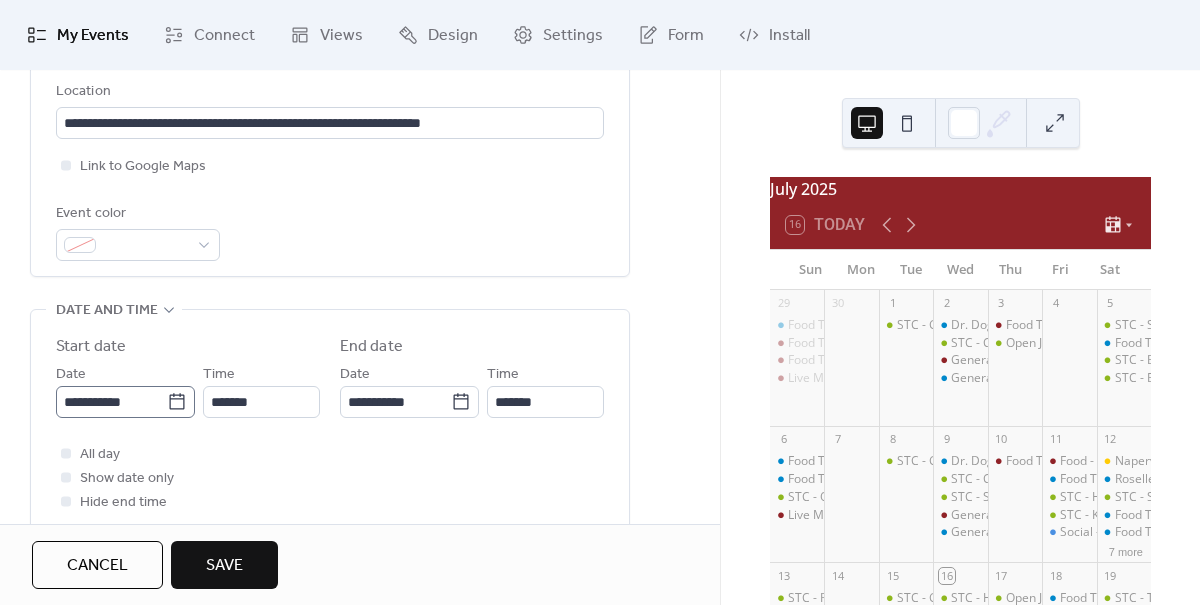 type on "**********" 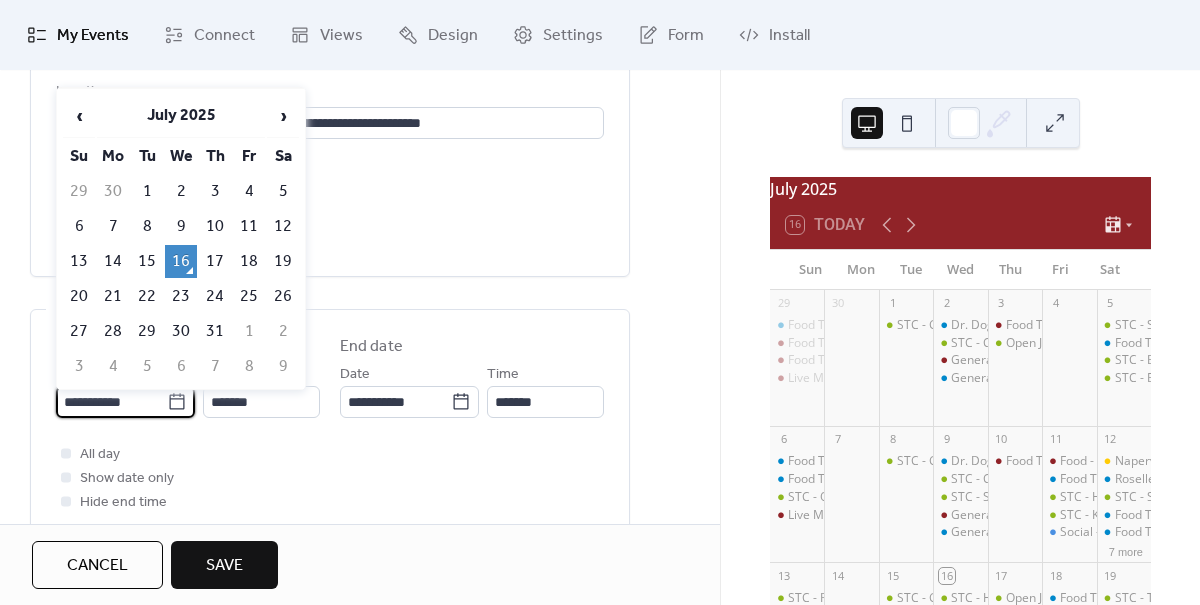 click on "**********" at bounding box center [111, 402] 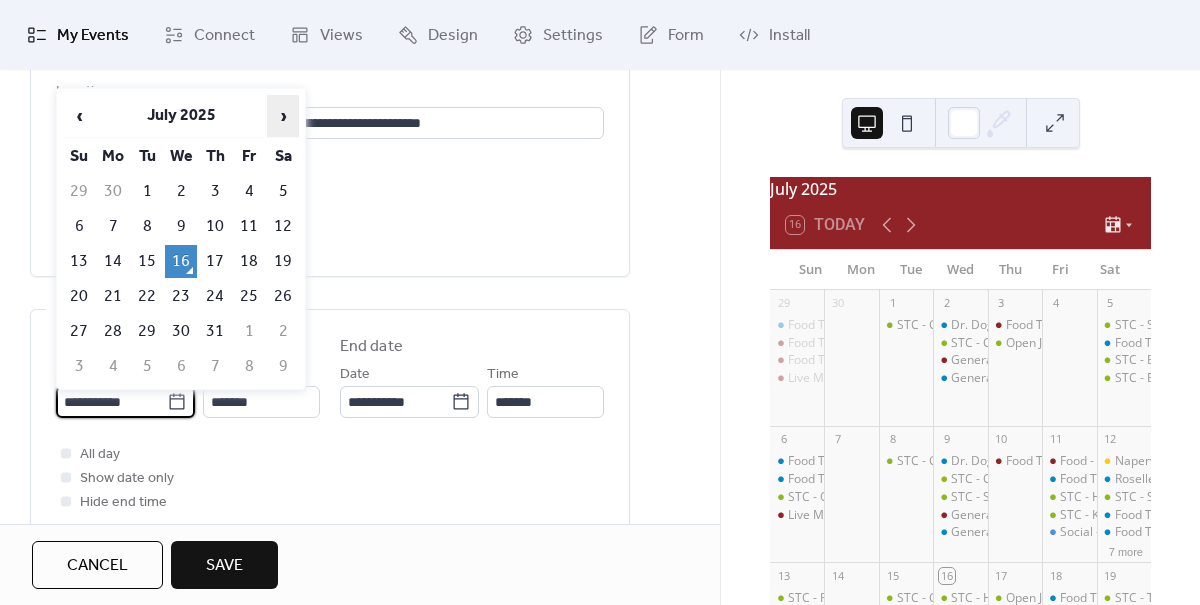 click on "›" at bounding box center (283, 116) 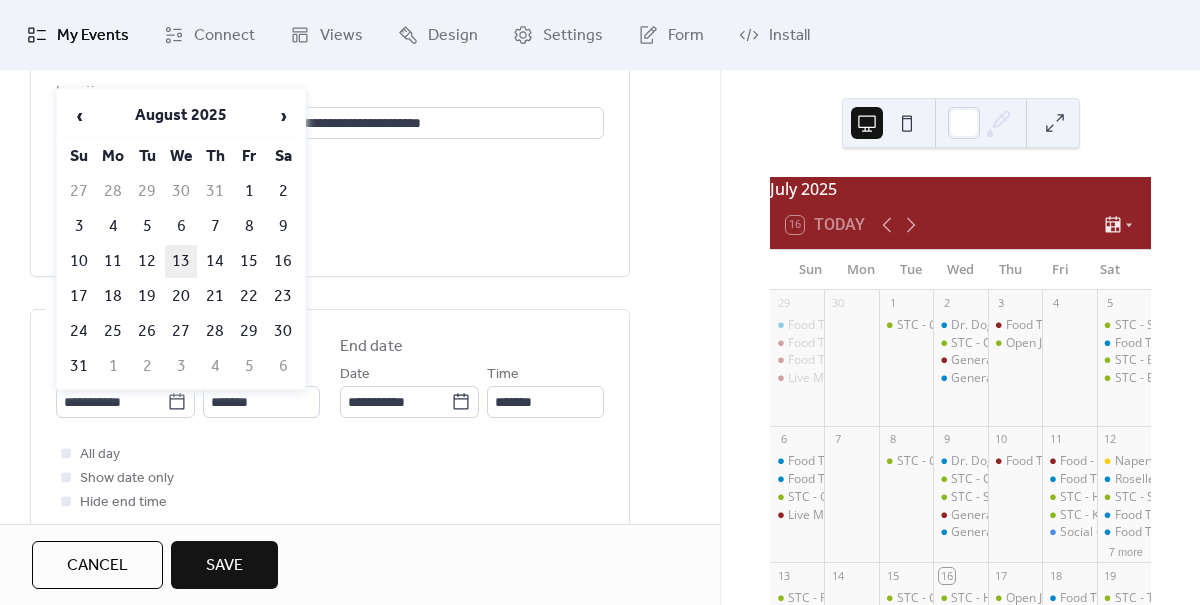 click on "13" at bounding box center (181, 261) 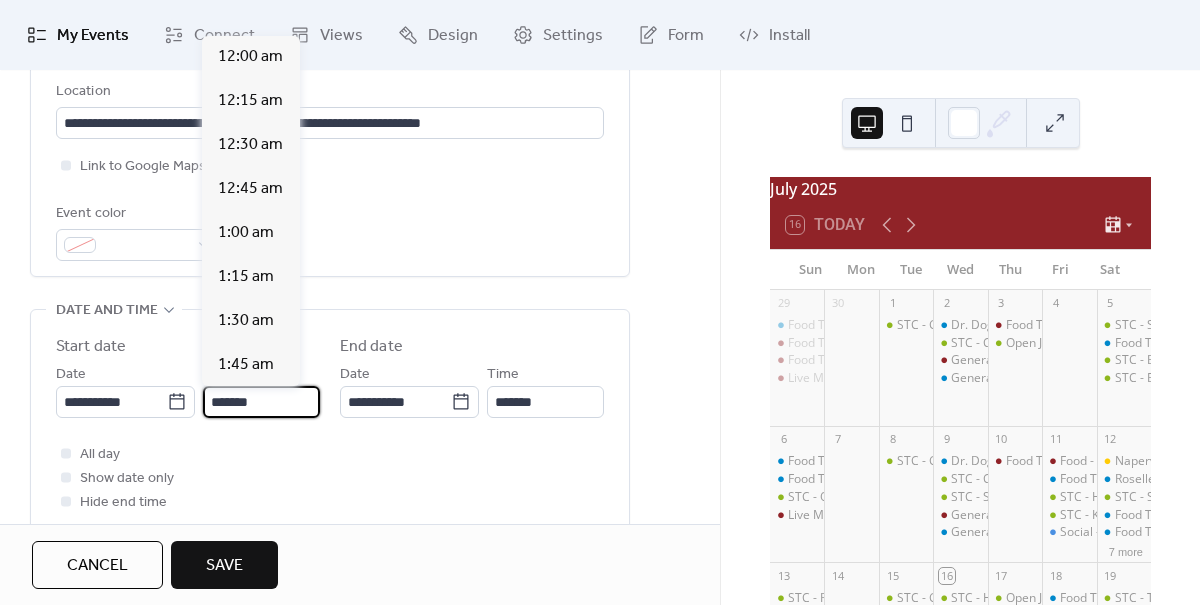 click on "*******" at bounding box center (261, 402) 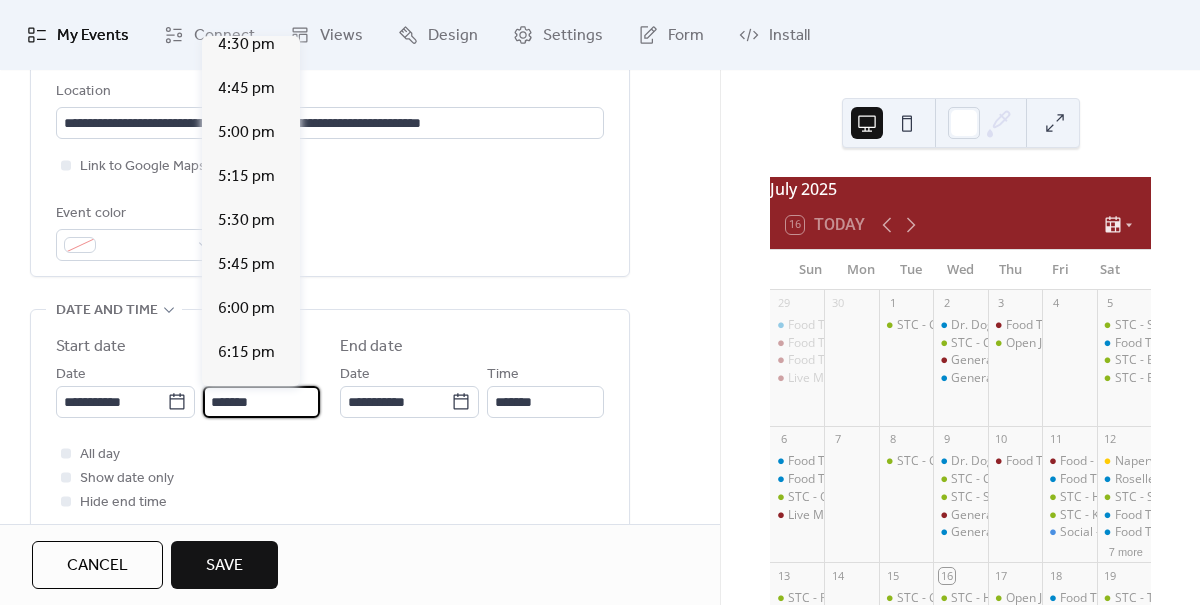 scroll, scrollTop: 2911, scrollLeft: 0, axis: vertical 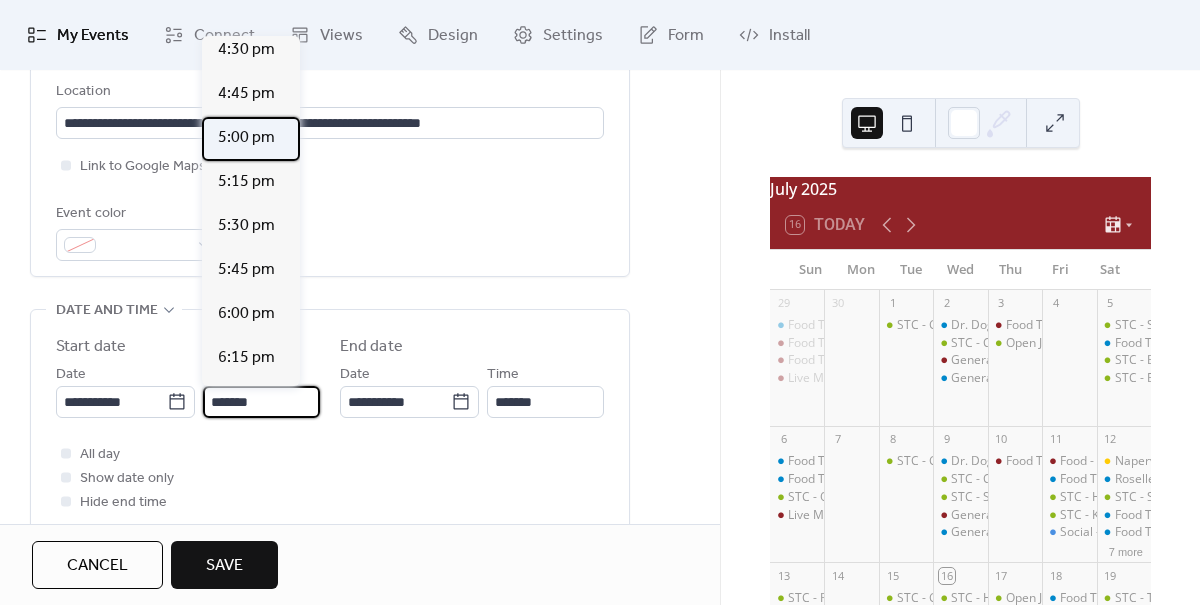 click on "5:00 pm" at bounding box center [246, 138] 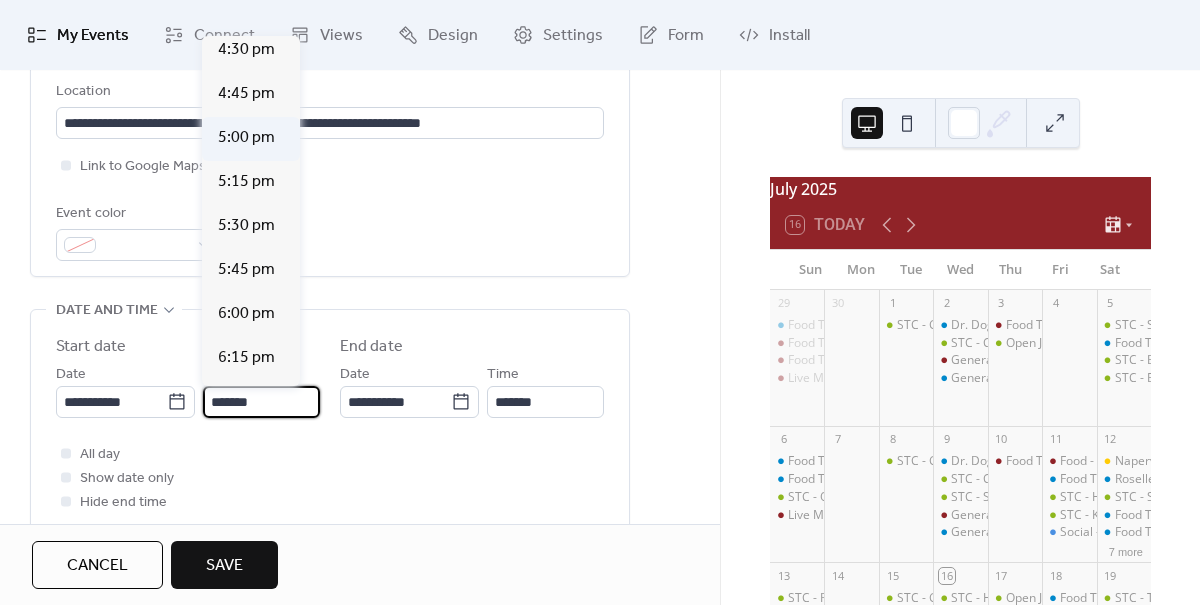 type on "*******" 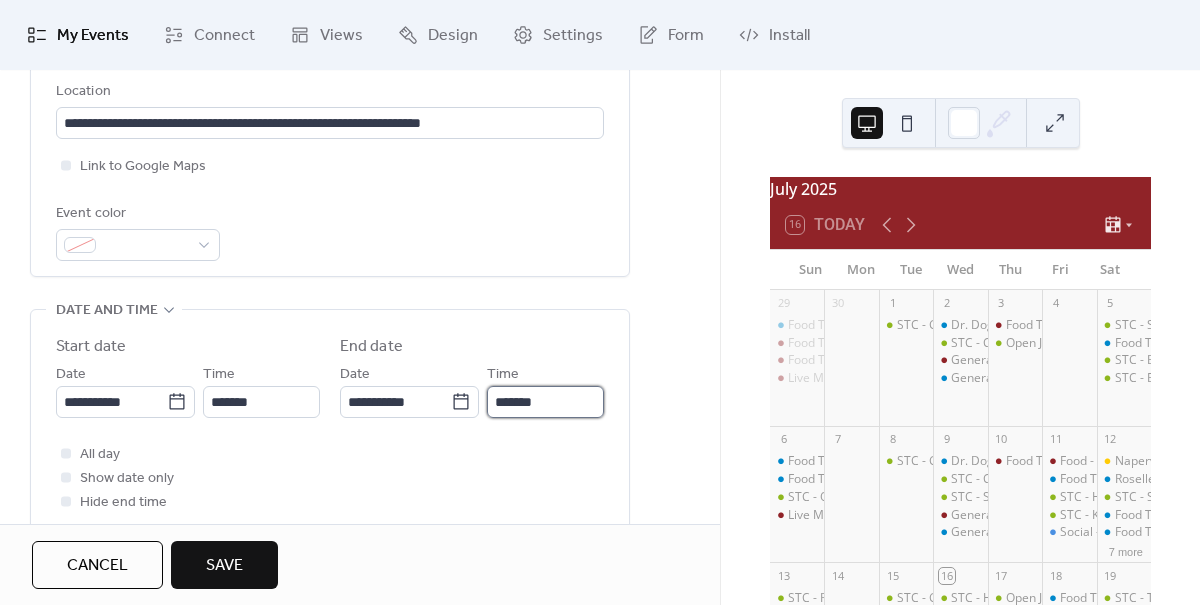 click on "*******" at bounding box center [545, 402] 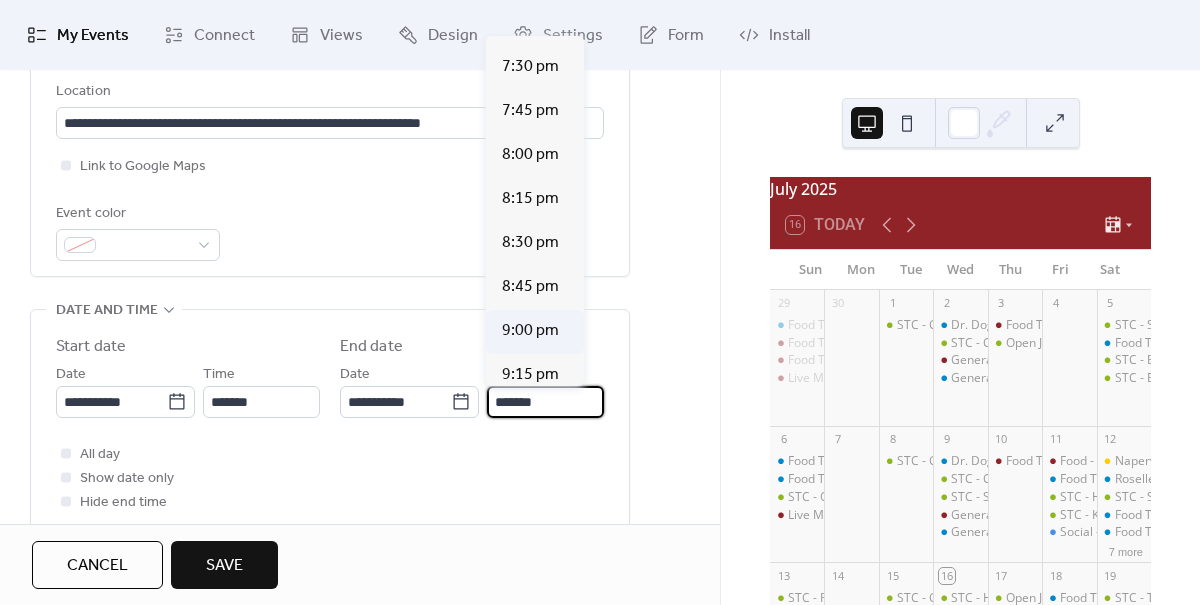 scroll, scrollTop: 385, scrollLeft: 0, axis: vertical 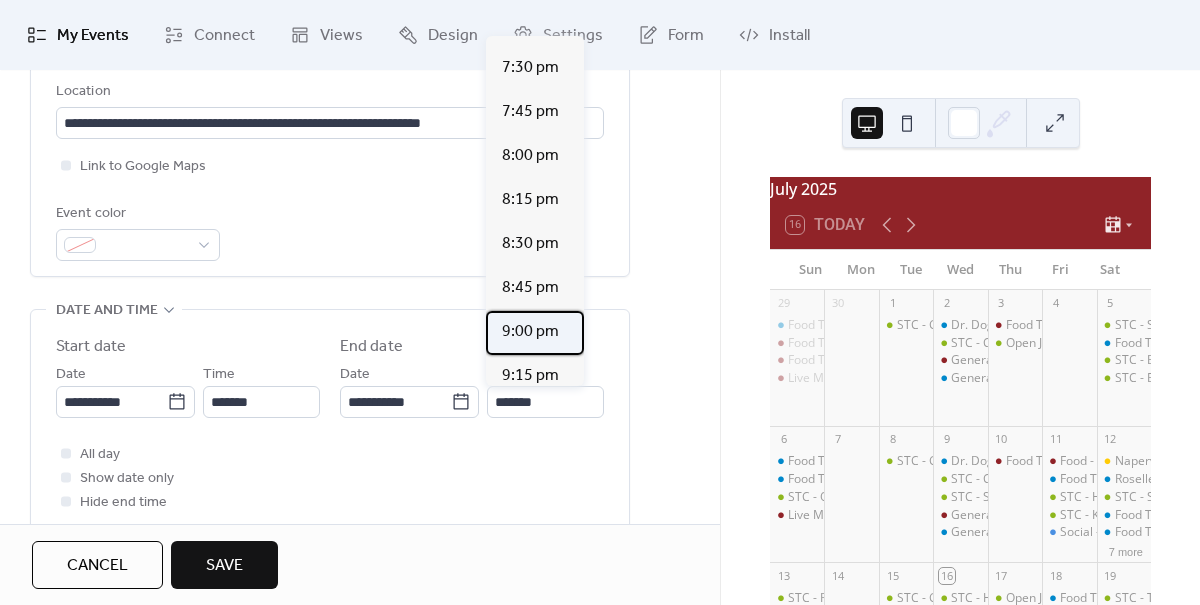 click on "9:00 pm" at bounding box center (530, 332) 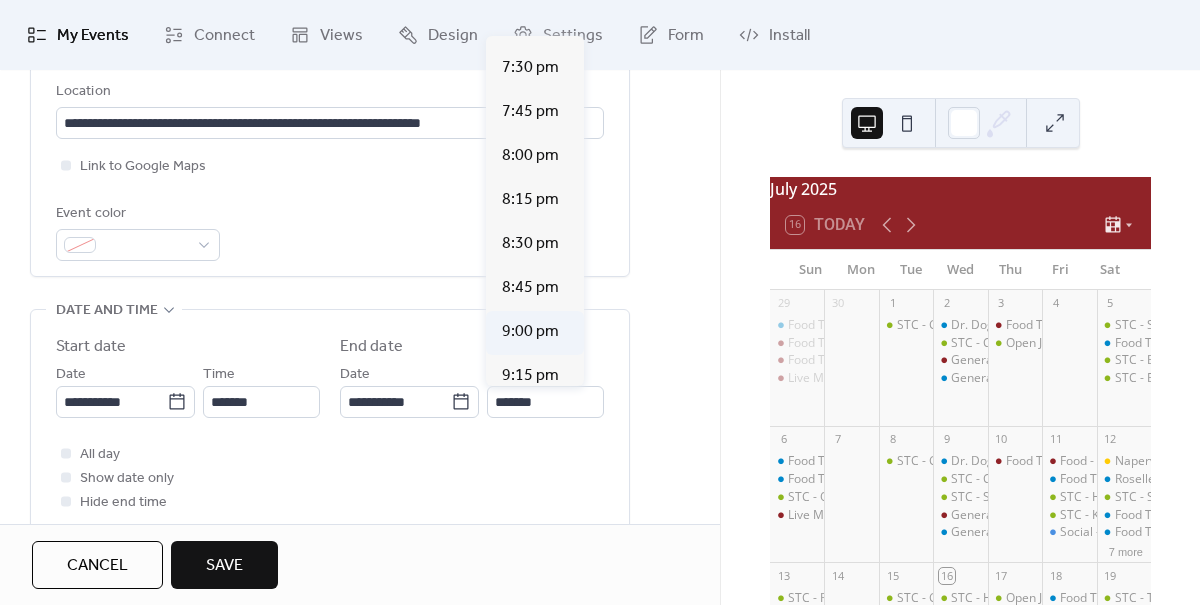 type on "*******" 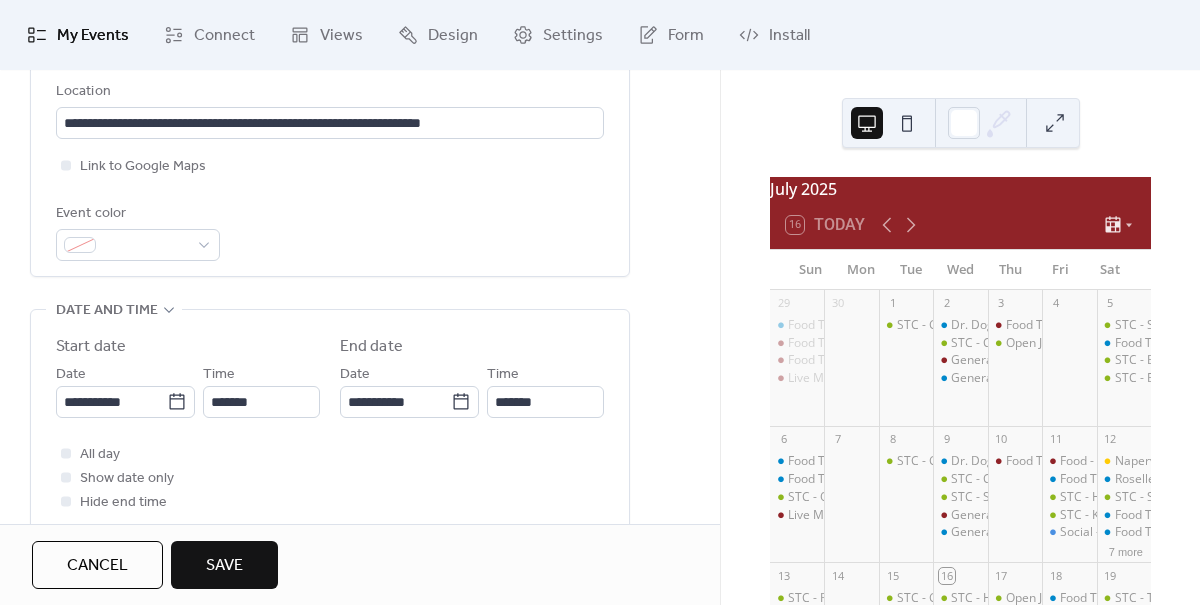 click on "Save" at bounding box center (224, 566) 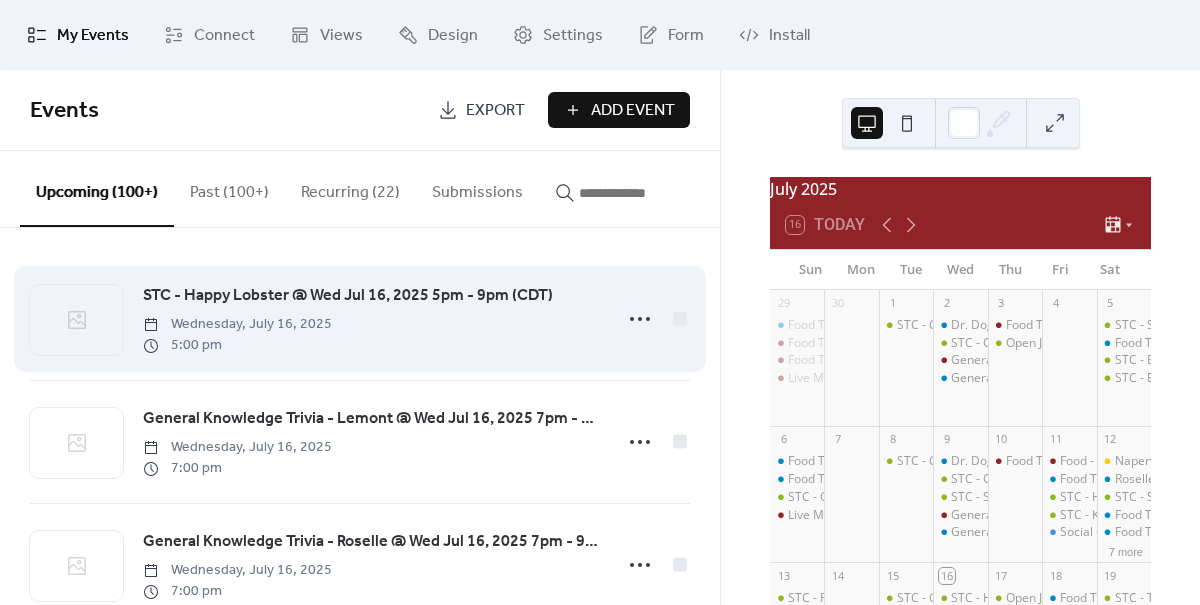scroll, scrollTop: 38, scrollLeft: 0, axis: vertical 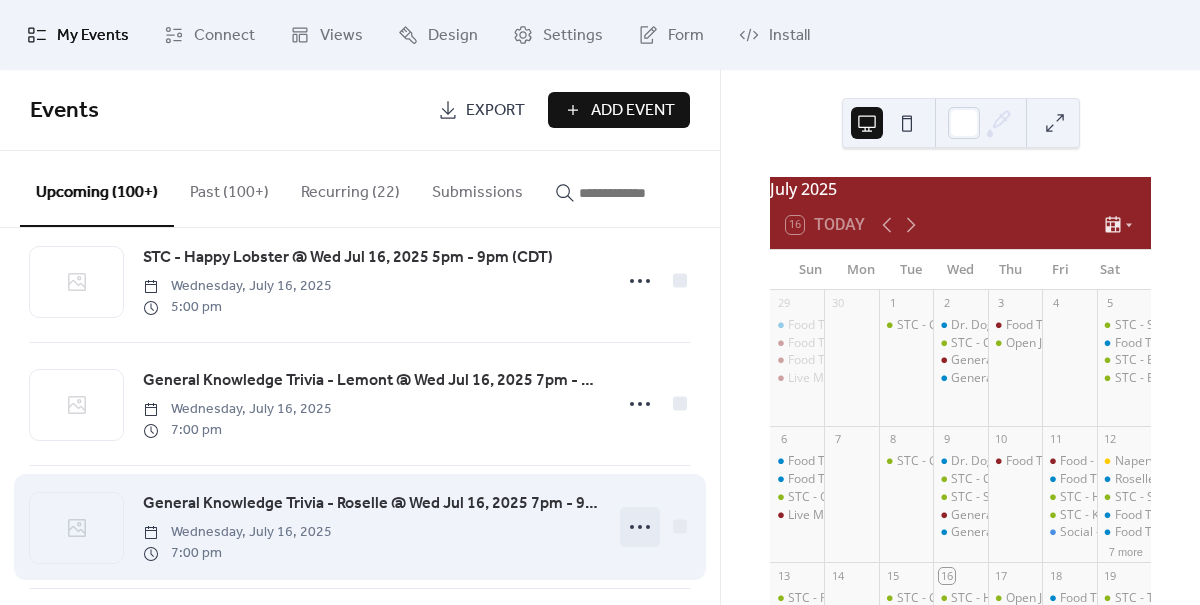 click 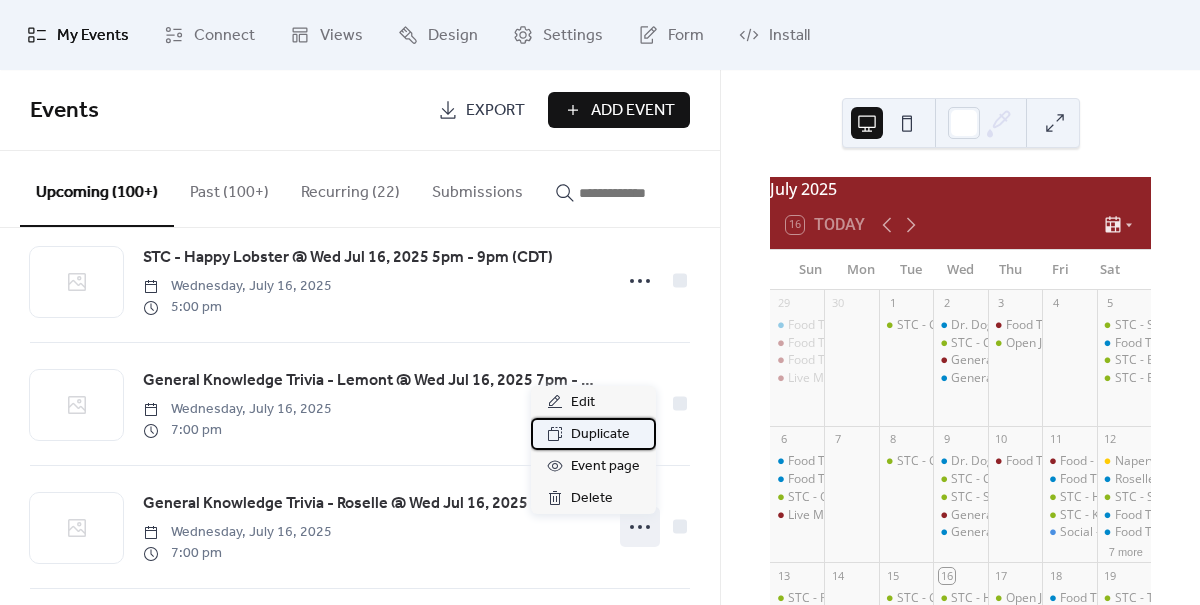 click on "Duplicate" at bounding box center (600, 435) 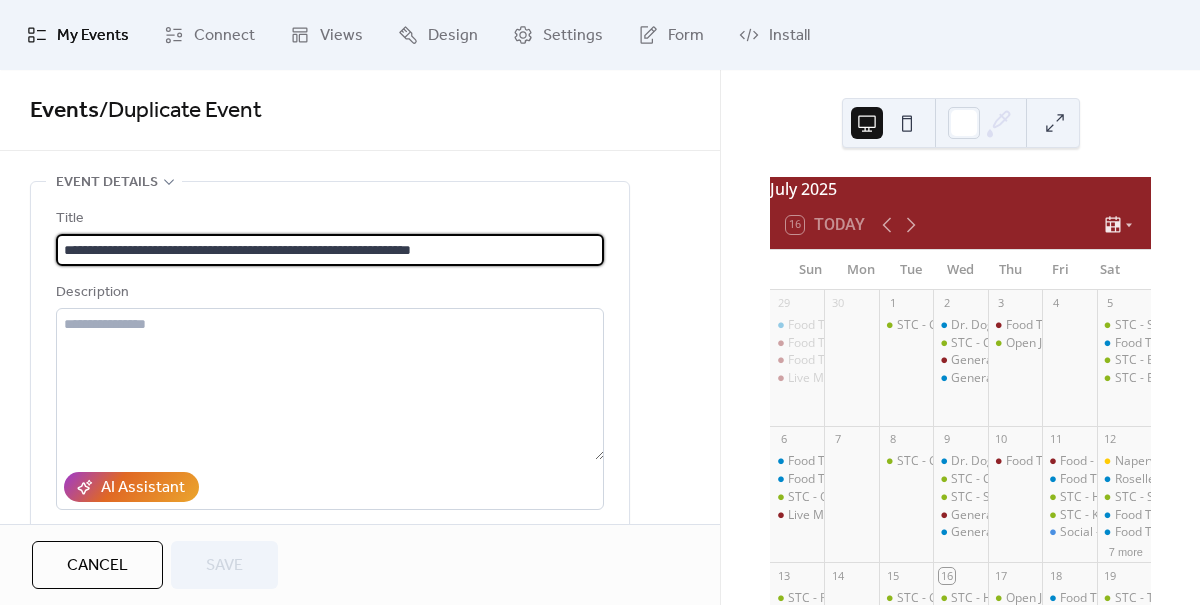 drag, startPoint x: 229, startPoint y: 245, endPoint x: 25, endPoint y: 245, distance: 204 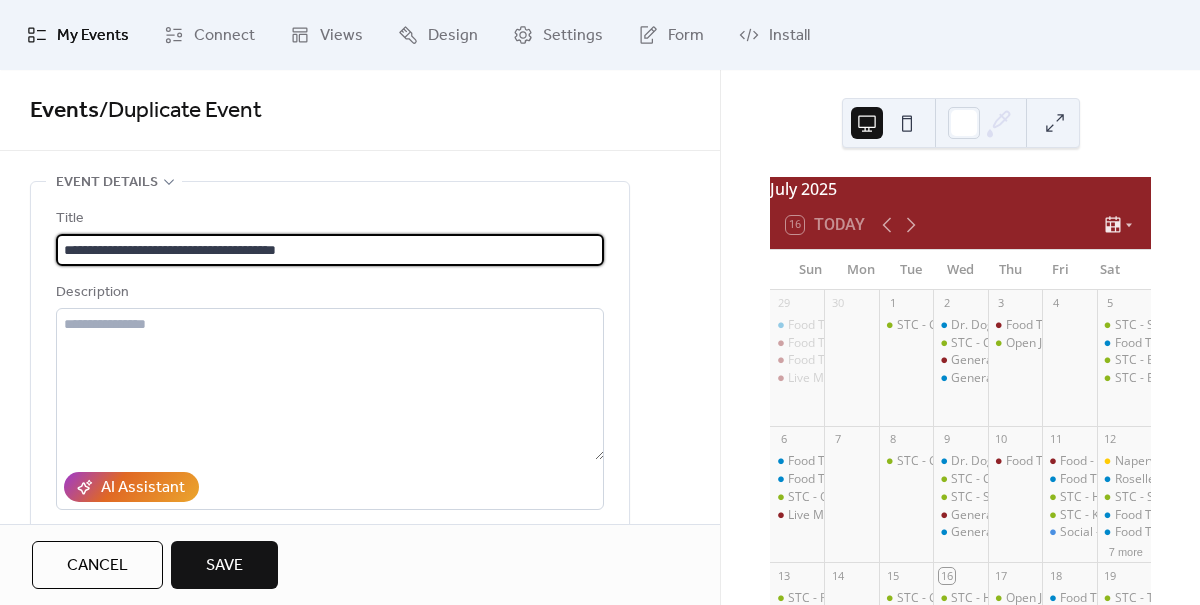 click on "**********" at bounding box center [330, 250] 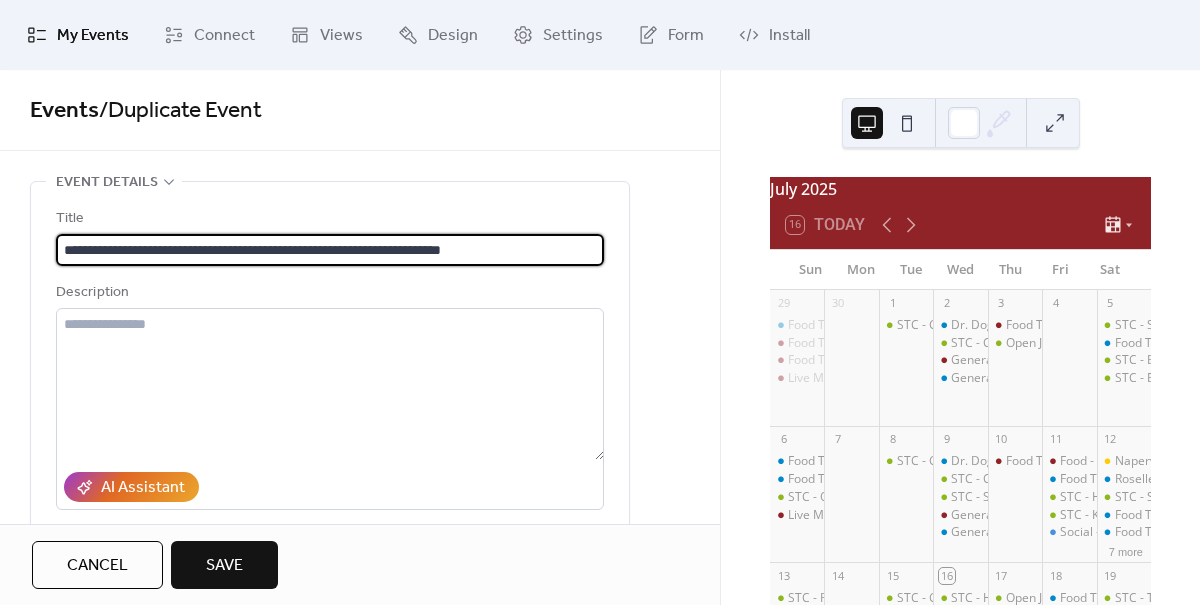 click on "**********" at bounding box center [330, 250] 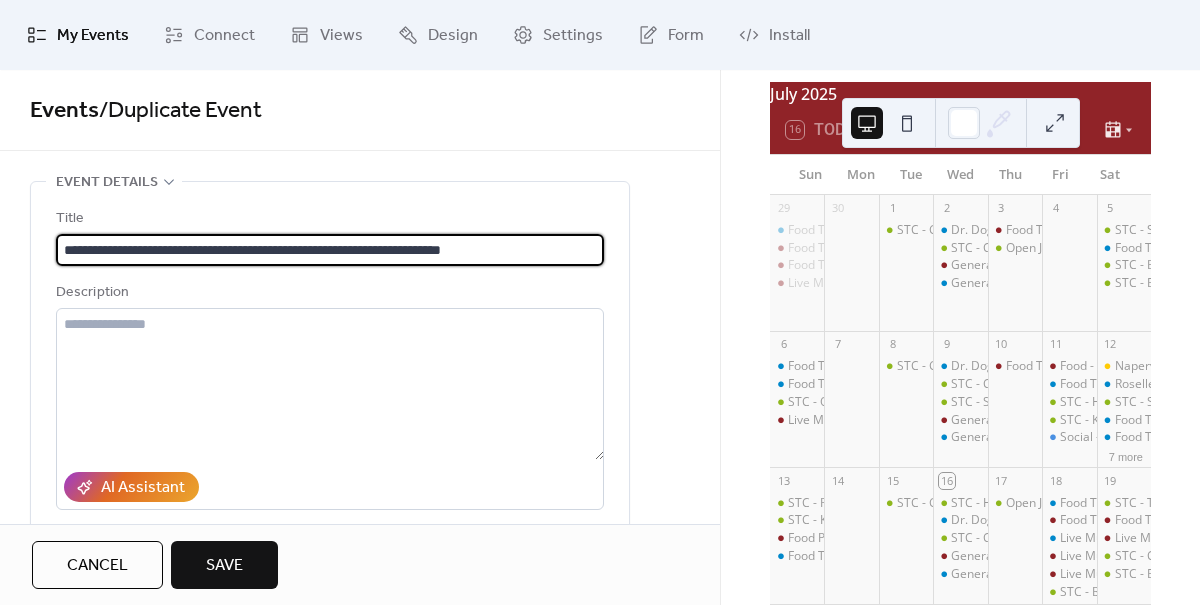 scroll, scrollTop: 94, scrollLeft: 0, axis: vertical 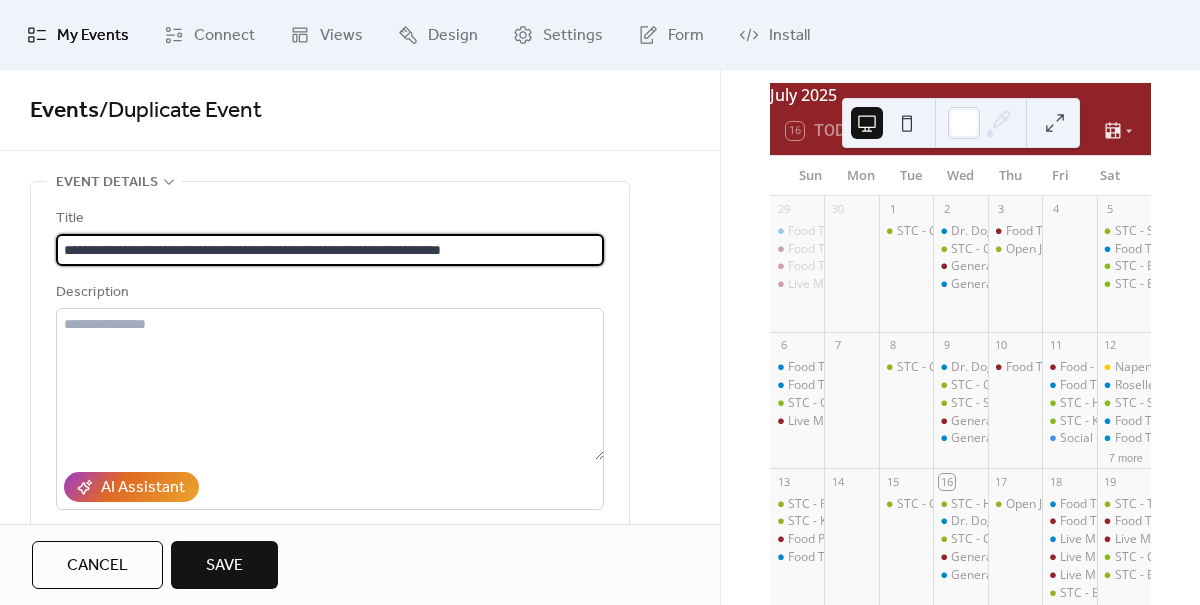 click on "**********" at bounding box center (330, 250) 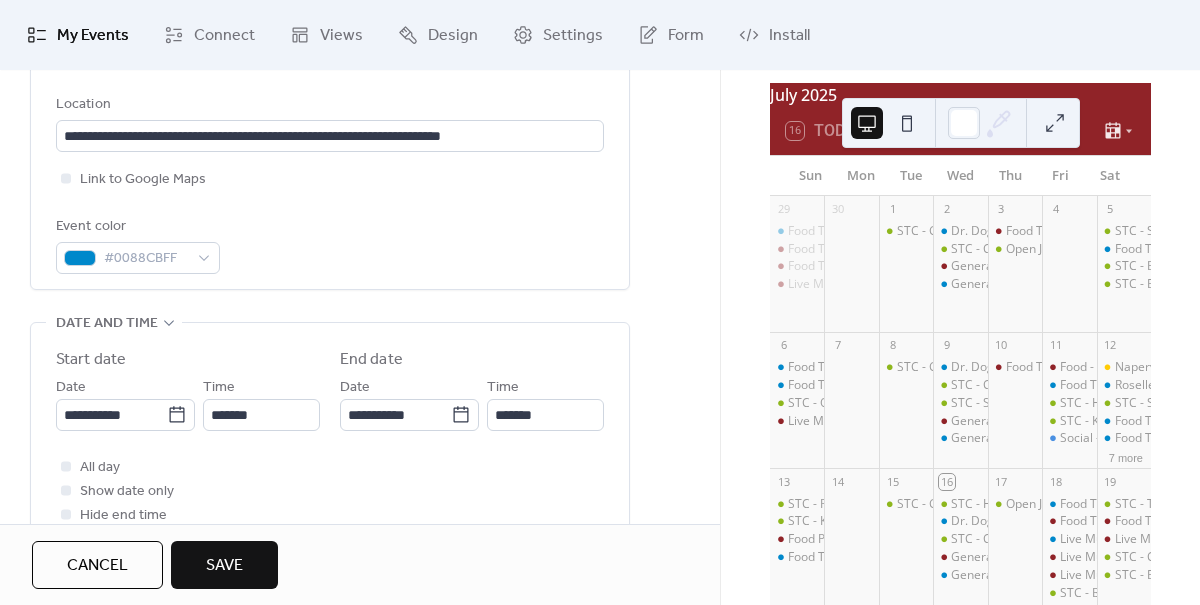 scroll, scrollTop: 450, scrollLeft: 0, axis: vertical 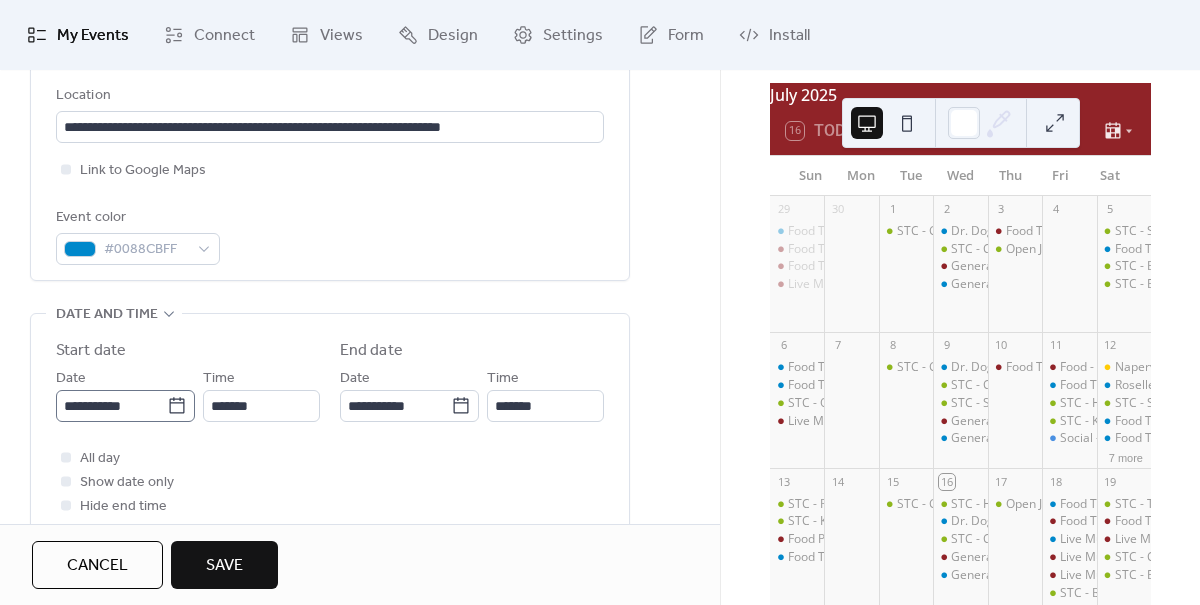 type on "**********" 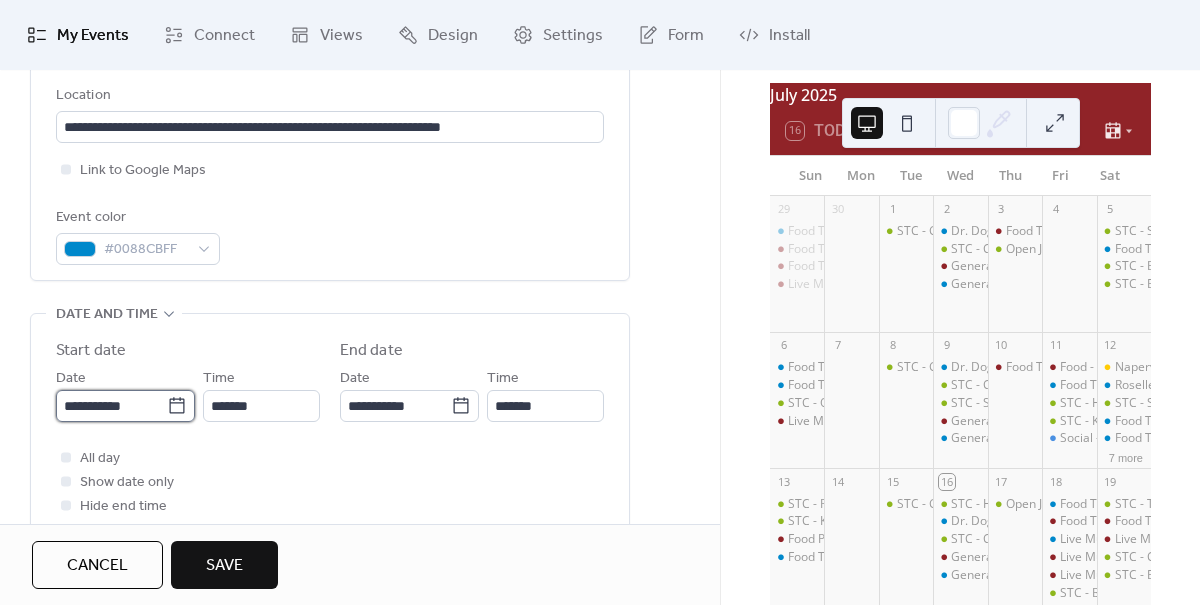 click on "**********" at bounding box center [111, 406] 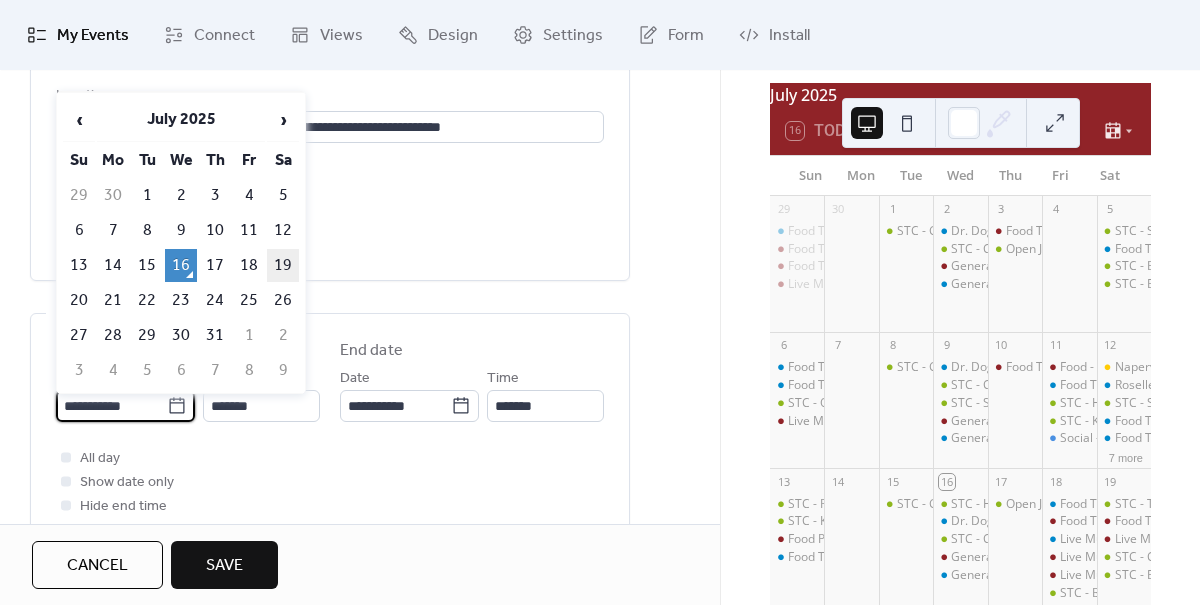 click on "19" at bounding box center [283, 265] 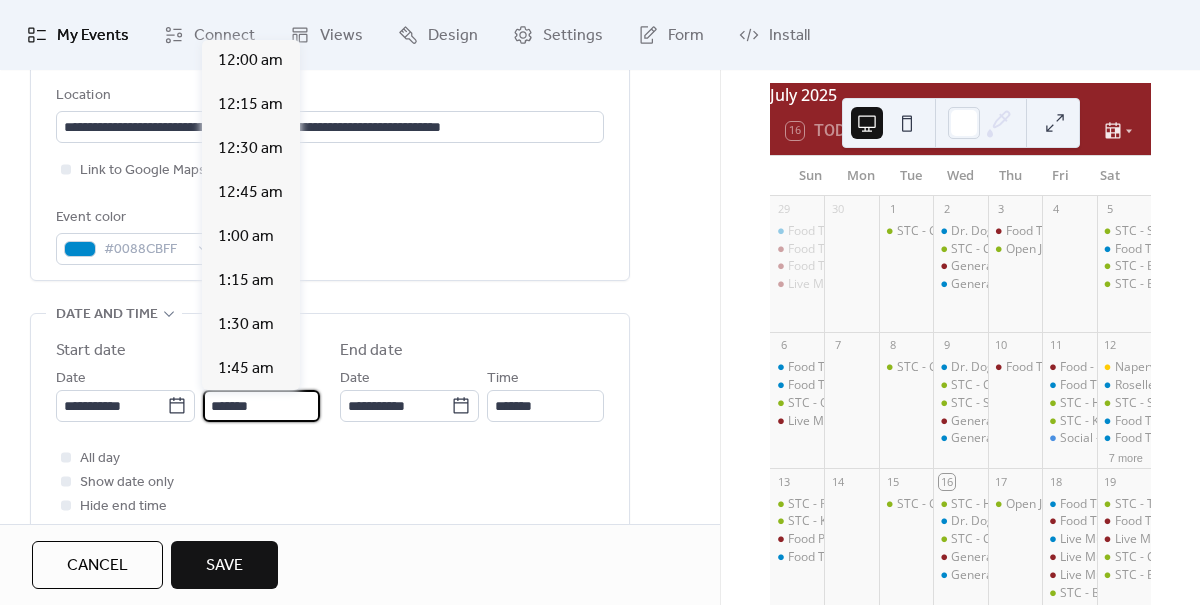 click on "*******" at bounding box center (261, 406) 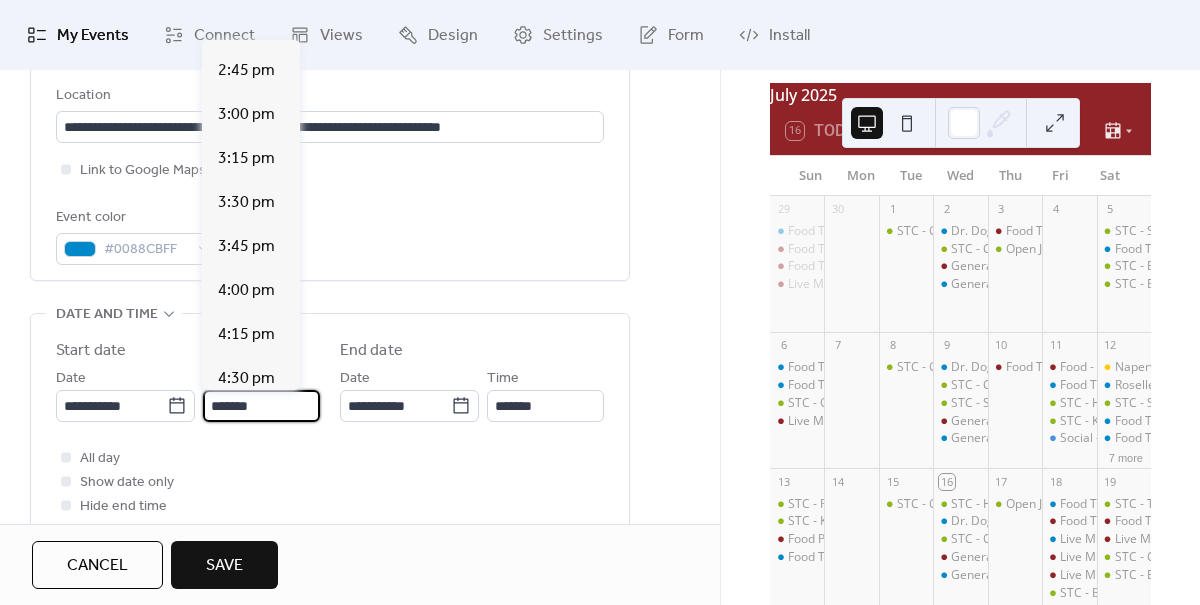 scroll, scrollTop: 2584, scrollLeft: 0, axis: vertical 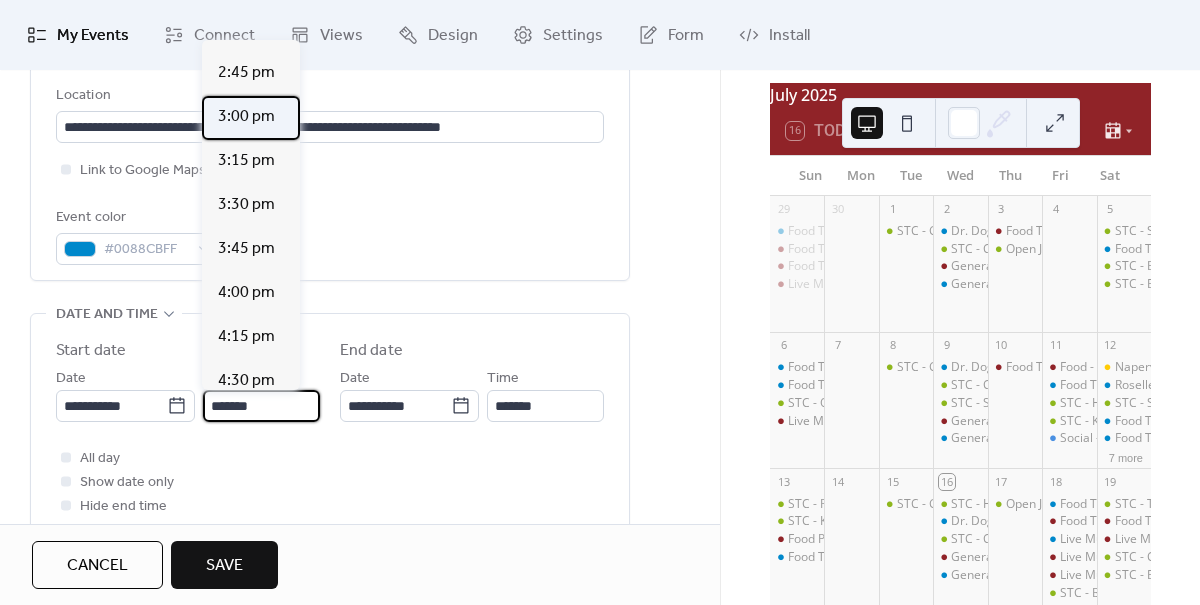 click on "3:00 pm" at bounding box center (246, 117) 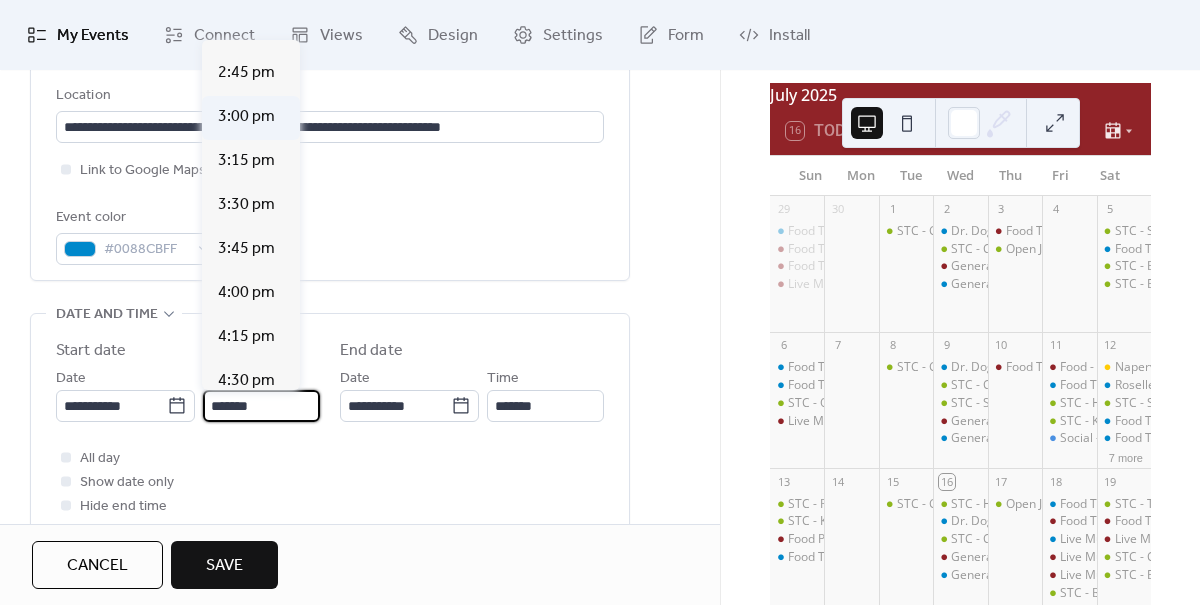 type on "*******" 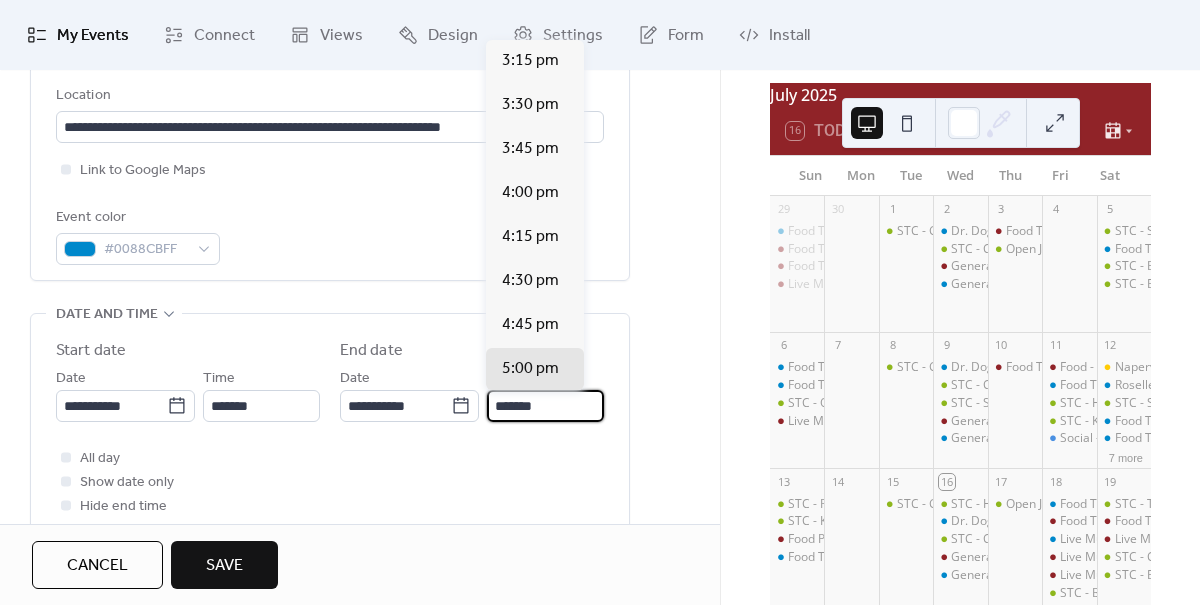 click on "*******" at bounding box center [545, 406] 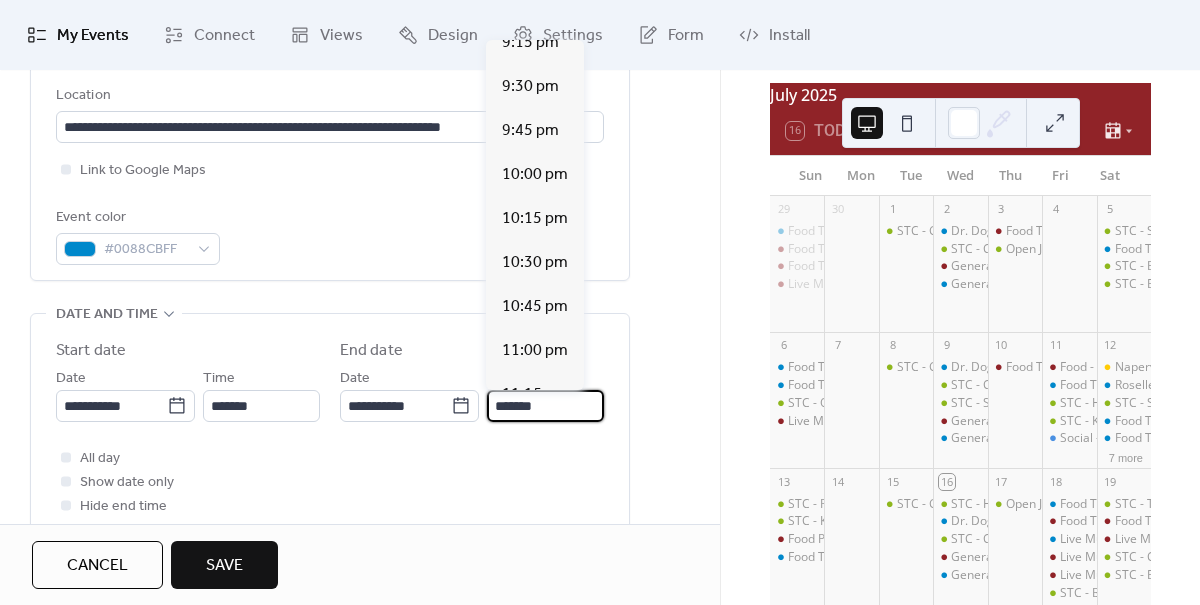 scroll, scrollTop: 1078, scrollLeft: 0, axis: vertical 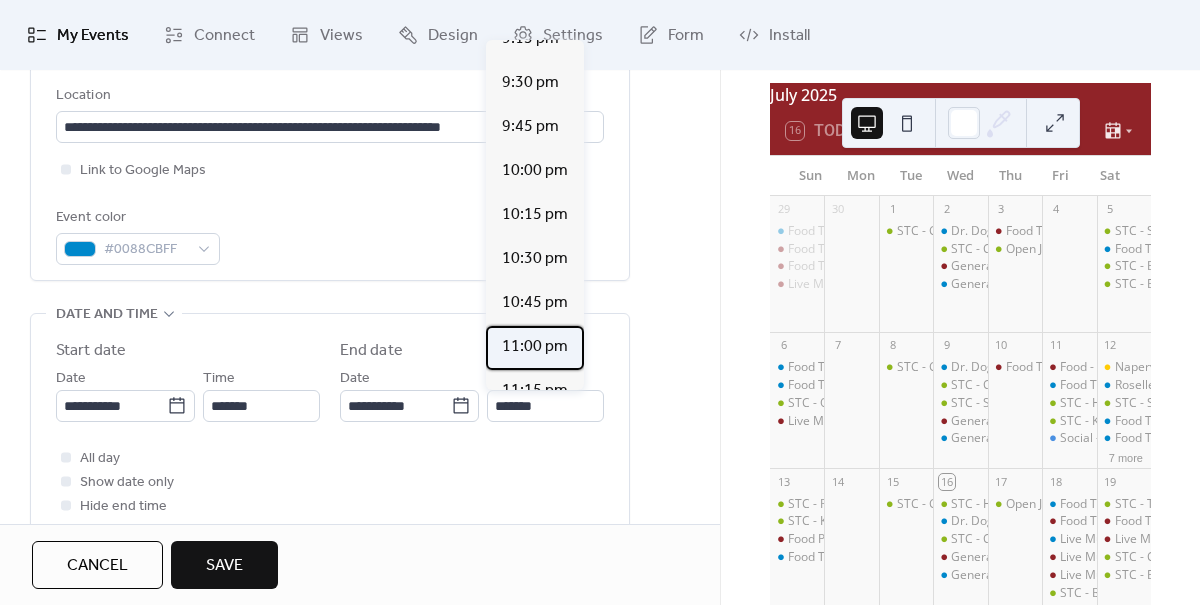 click on "11:00 pm" at bounding box center [535, 347] 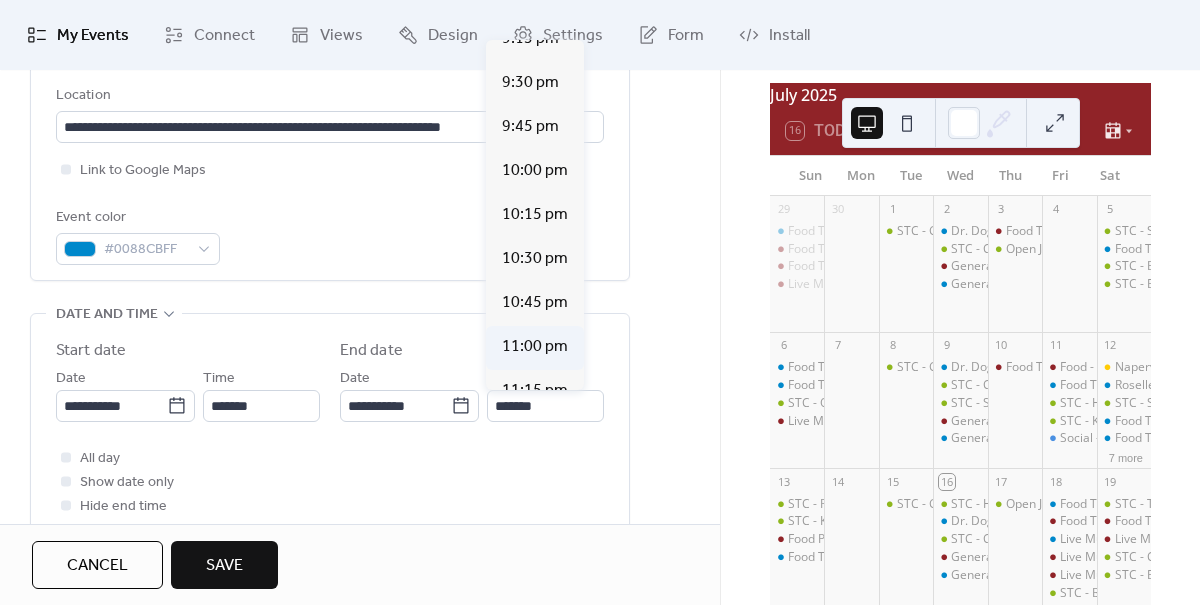 type on "********" 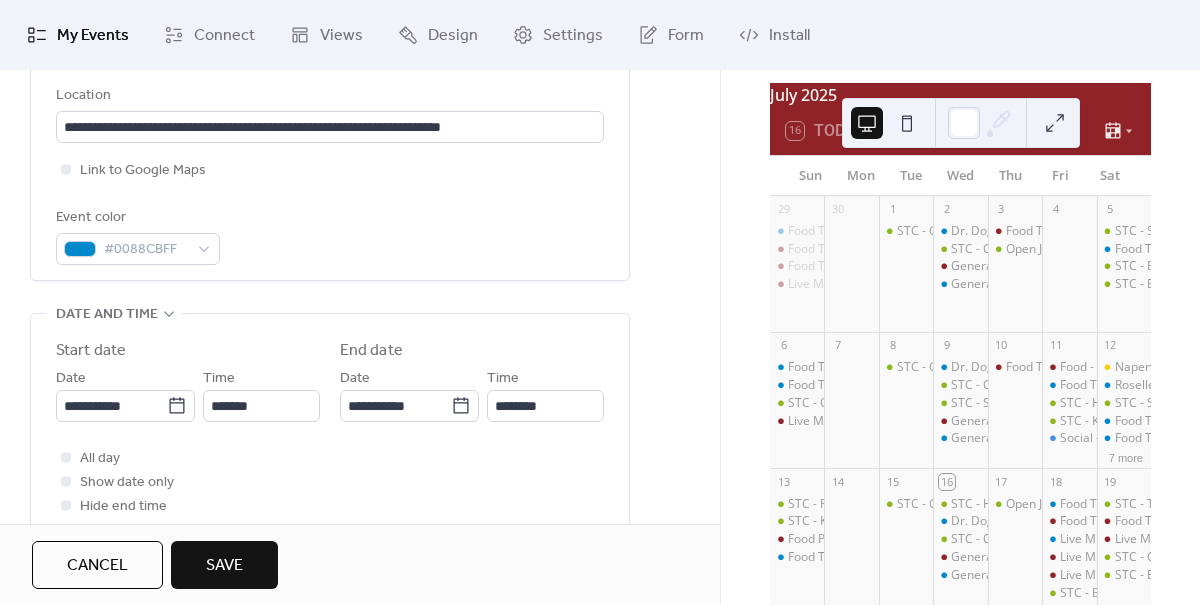 click on "Save" at bounding box center [224, 566] 